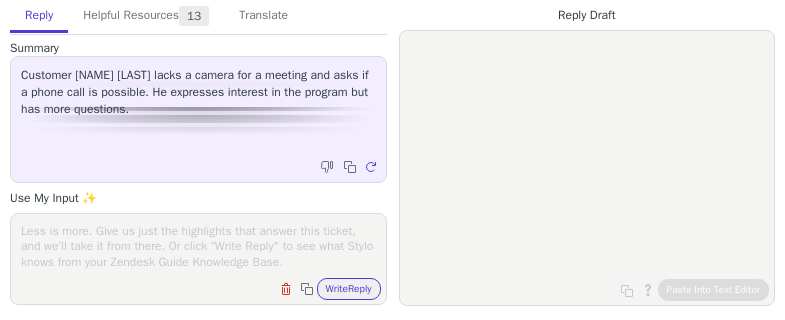 scroll, scrollTop: 0, scrollLeft: 0, axis: both 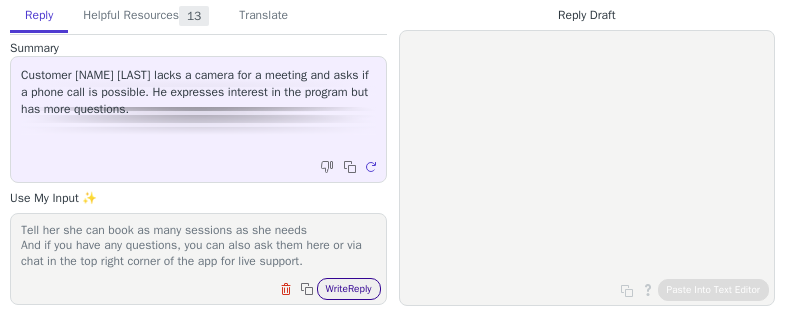 type on "say that at the moment we can't do it by phone.
Tell her she can book as many sessions as she needs
And if you have any questions, you can also ask them here or via chat in the top right corner of the app for live support." 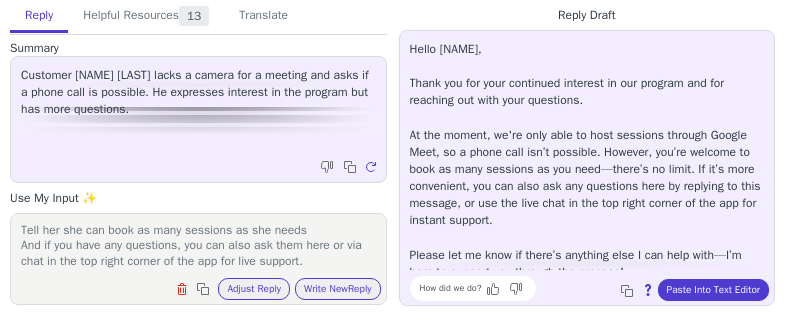 drag, startPoint x: 708, startPoint y: 299, endPoint x: 651, endPoint y: 306, distance: 57.428215 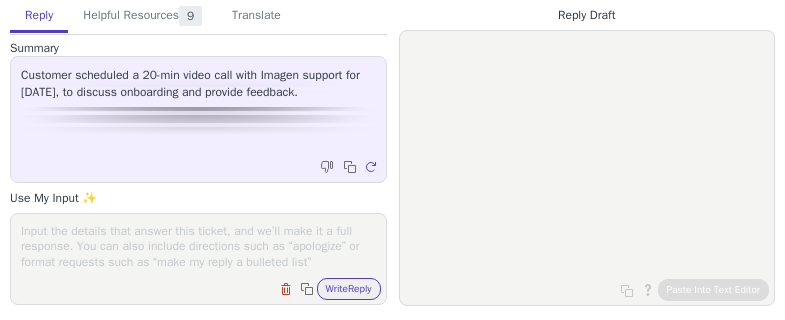 scroll, scrollTop: 0, scrollLeft: 0, axis: both 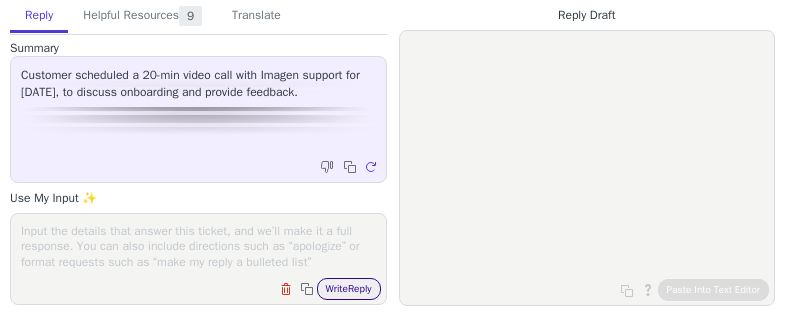 click on "Write  Reply" at bounding box center (349, 289) 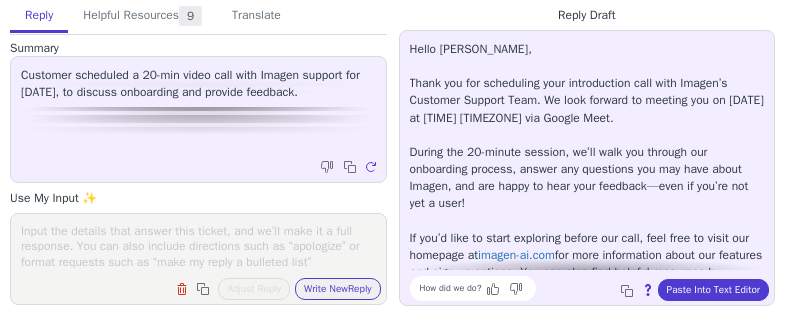 scroll, scrollTop: 148, scrollLeft: 0, axis: vertical 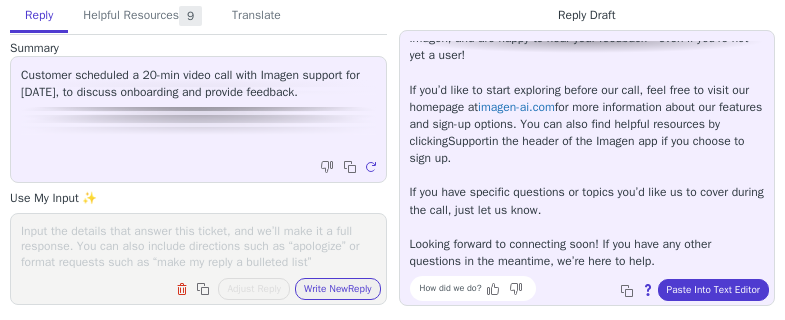 click on "Clear field Copy to clipboard Adjust Reply Use input to adjust reply draft Write New  Reply" at bounding box center (198, 259) 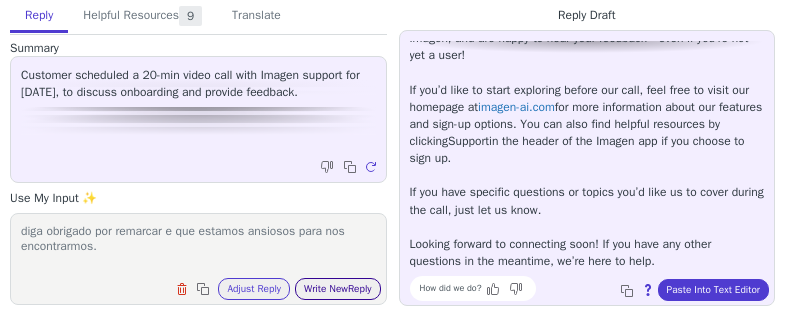 type on "diga obrigado por remarcar e que estamos ansiosos para nos encontrarmos." 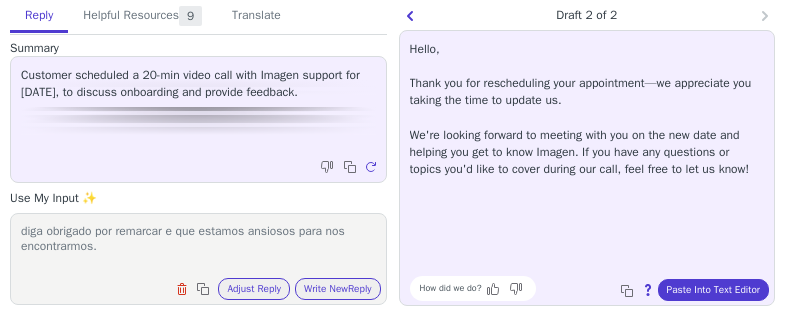 click on "How did we do?   Copy to clipboard About this reply Paste Into Text Editor" at bounding box center [597, 288] 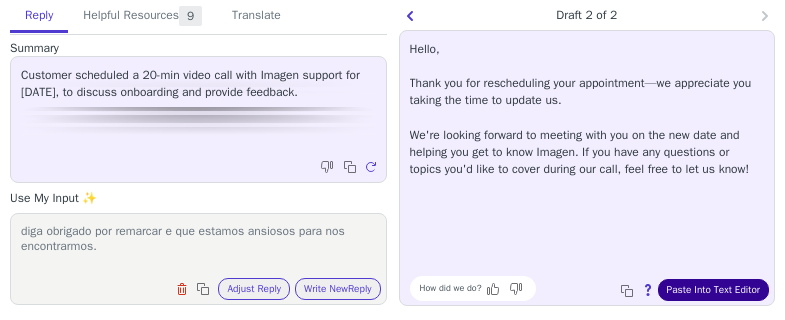 click on "Paste Into Text Editor" at bounding box center [713, 290] 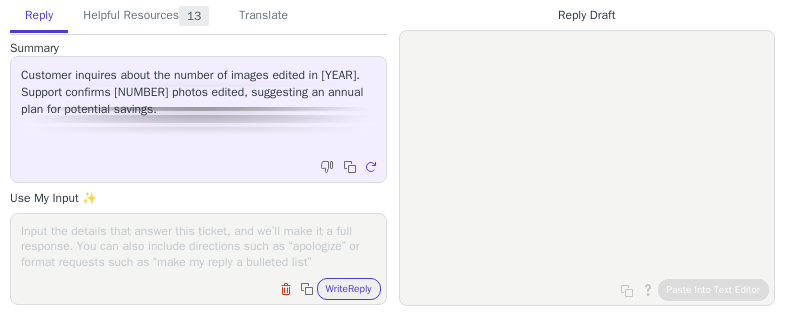 scroll, scrollTop: 0, scrollLeft: 0, axis: both 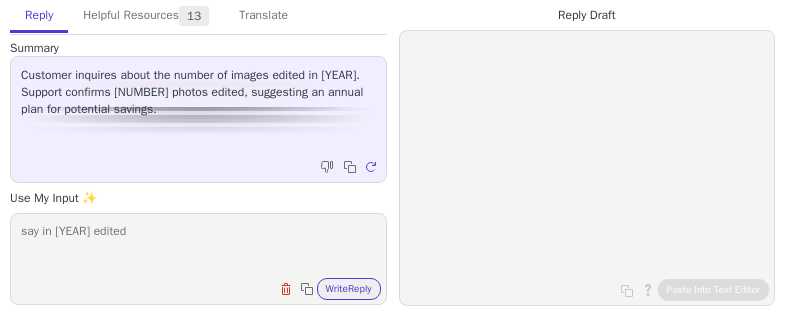 paste on "[NUMBER] Photos" 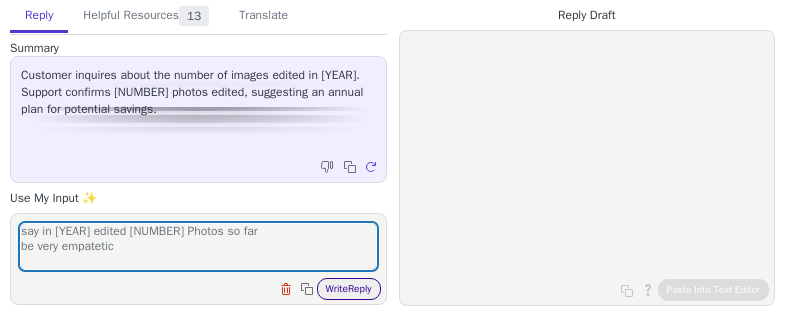 click on "Write  Reply" at bounding box center [349, 289] 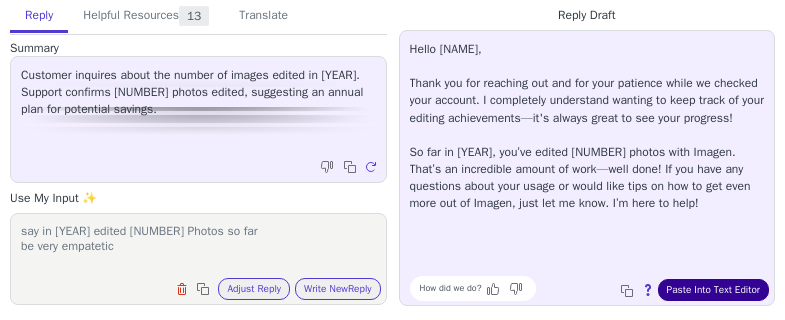 click on "Paste Into Text Editor" at bounding box center (713, 290) 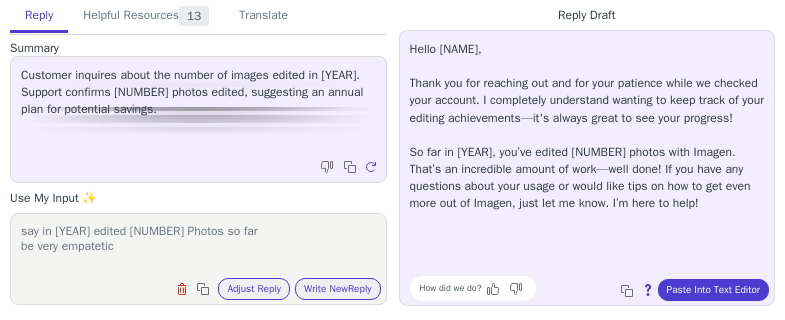 click on "say in [YEAR] edited [NUMBER] Photos so far
be very empatetic" at bounding box center (198, 246) 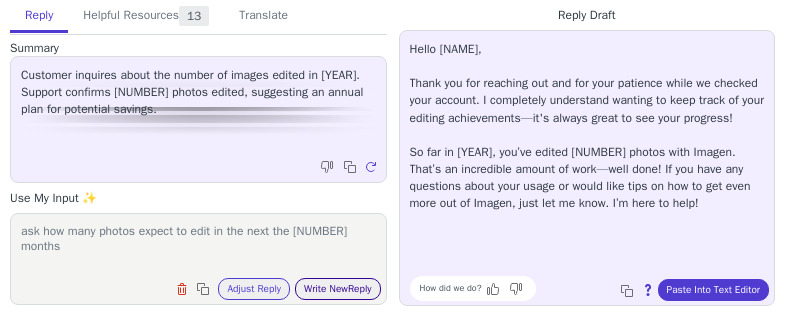 type on "ask how many photos expect to edit in the next the [NUMBER] months" 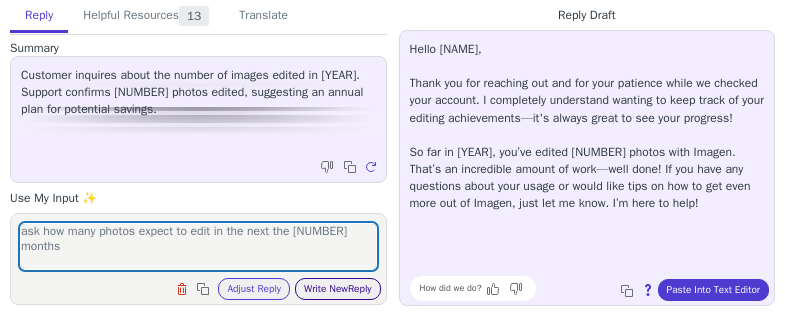 click on "Write New  Reply" at bounding box center [338, 289] 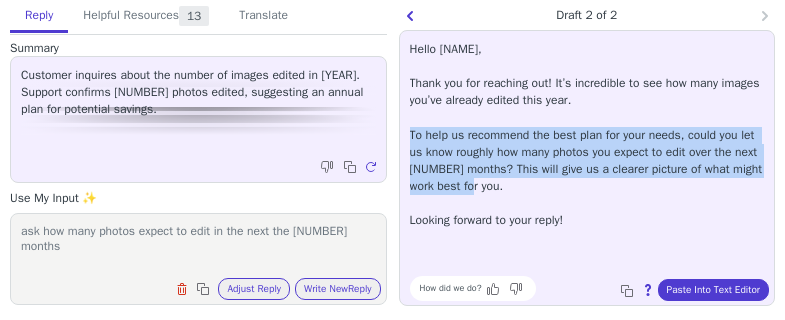drag, startPoint x: 407, startPoint y: 129, endPoint x: 546, endPoint y: 185, distance: 149.8566 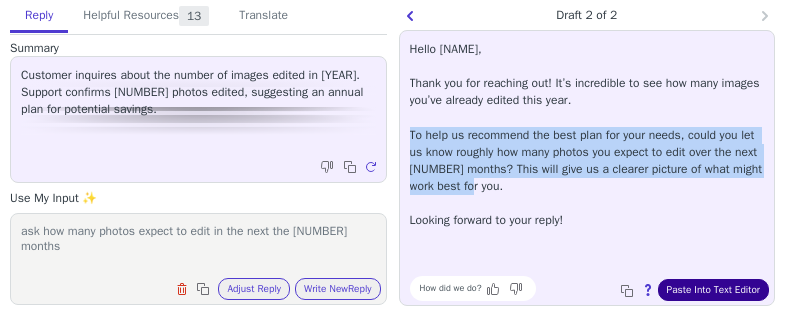 copy on "To help us recommend the best plan for your needs, could you let us know roughly how many photos you expect to edit over the next [NUMBER] months? This will give us a clearer picture of what might work best for you." 